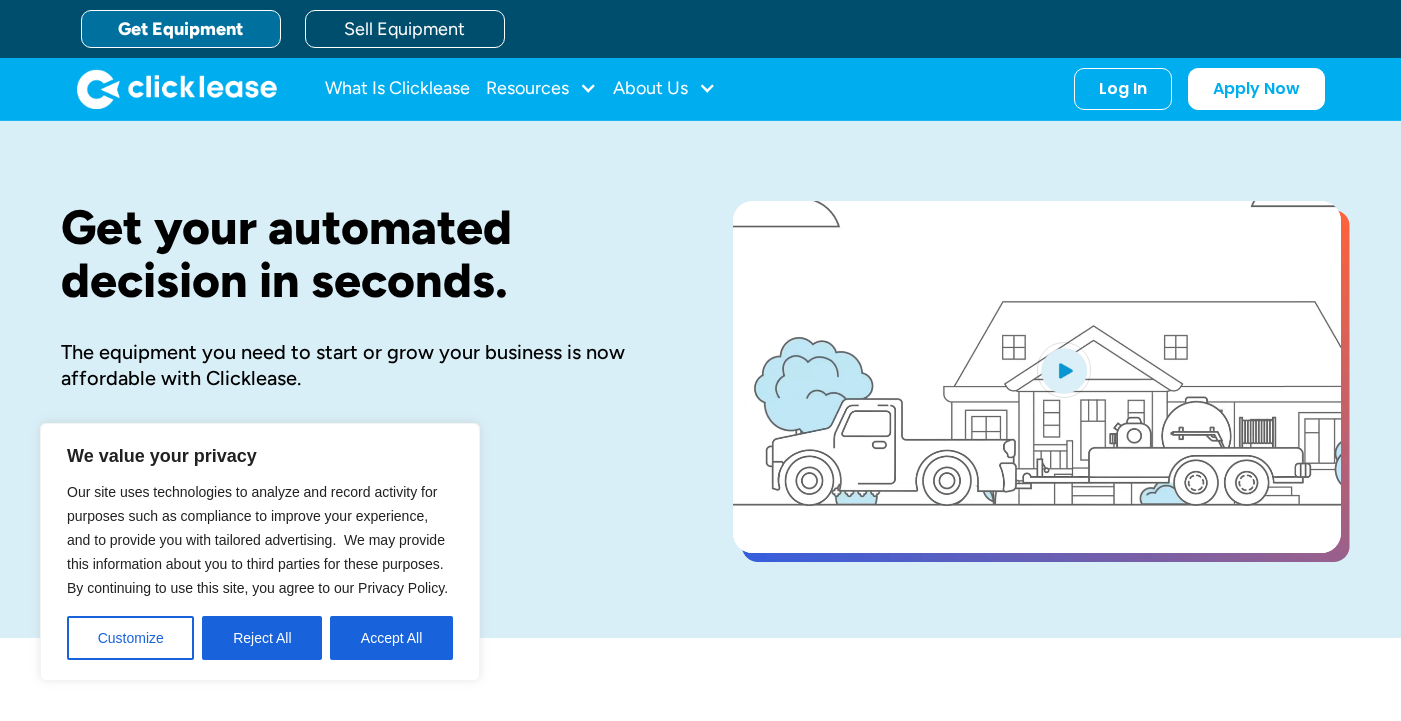 scroll, scrollTop: 0, scrollLeft: 0, axis: both 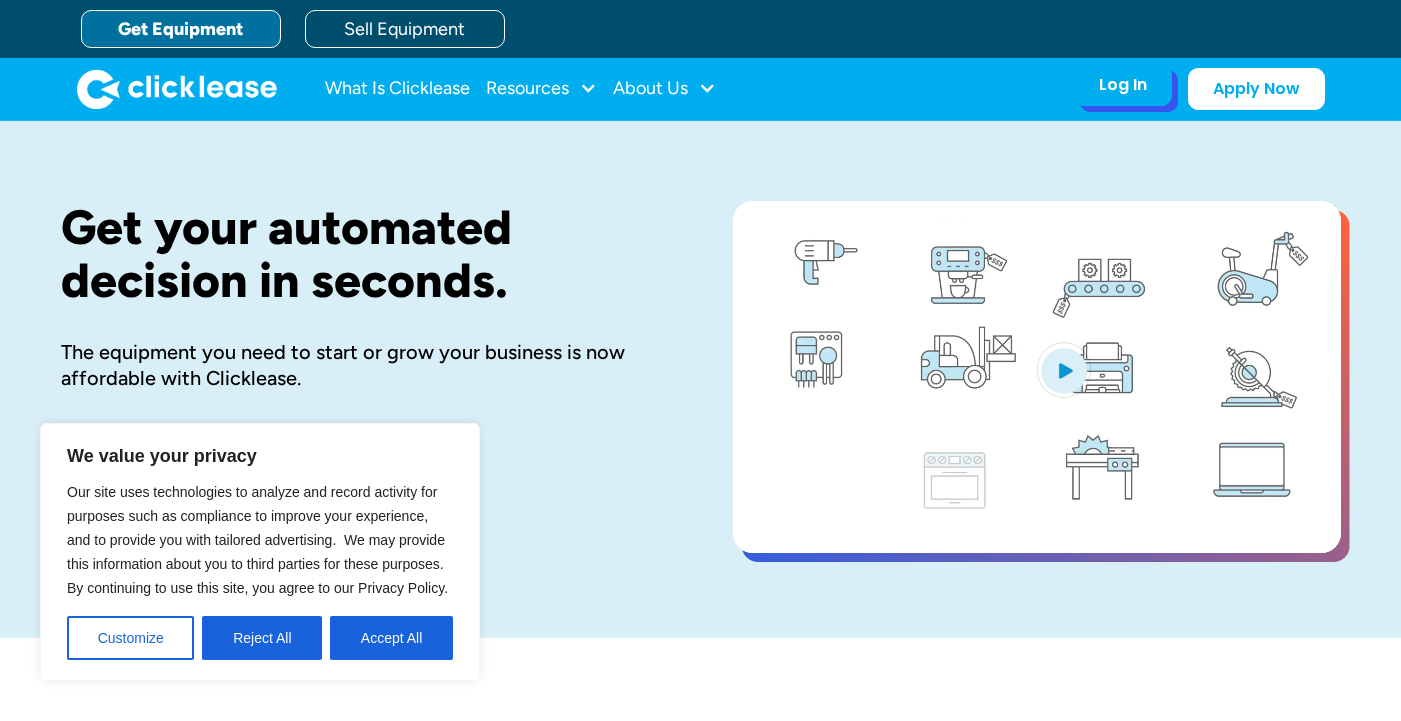 click on "Log In Account login I use Clicklease to get my equipment Partner Portal I offer Clicklease to my customers." at bounding box center [1123, 85] 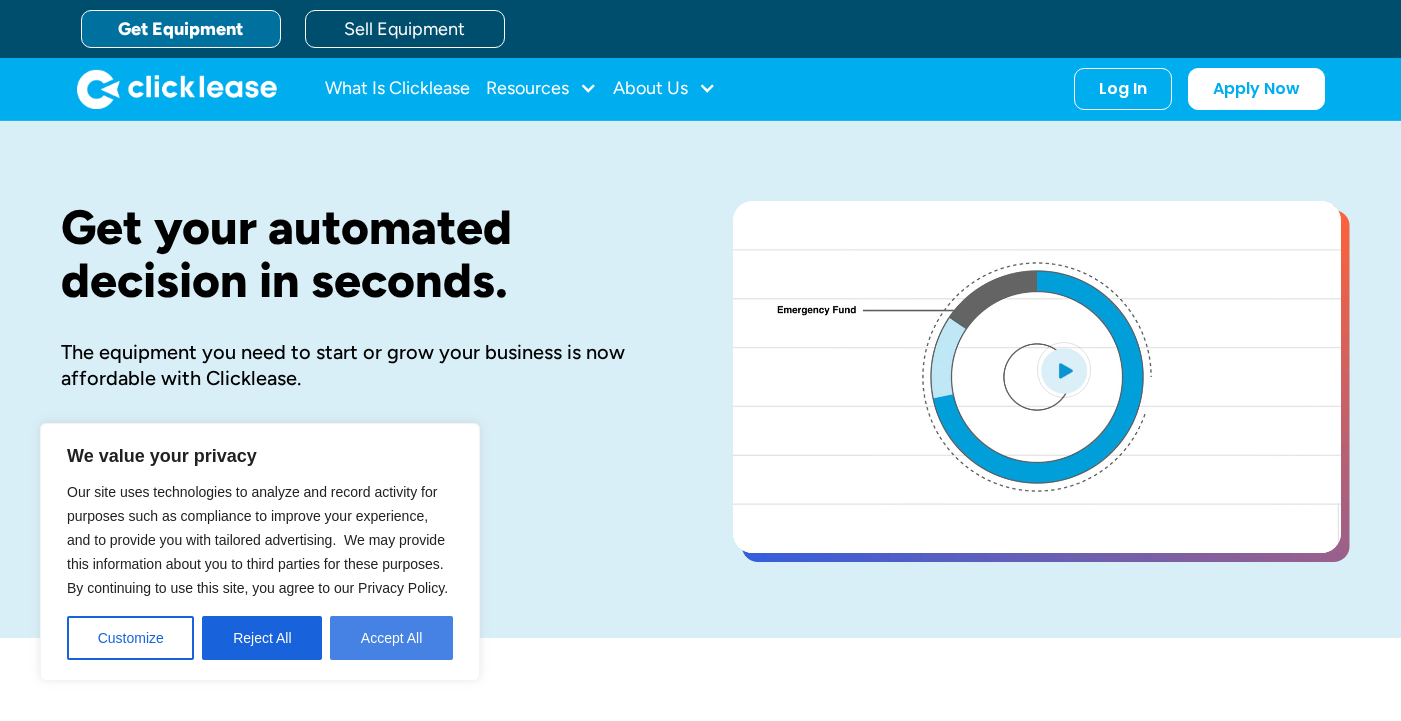 click on "Accept All" at bounding box center (391, 638) 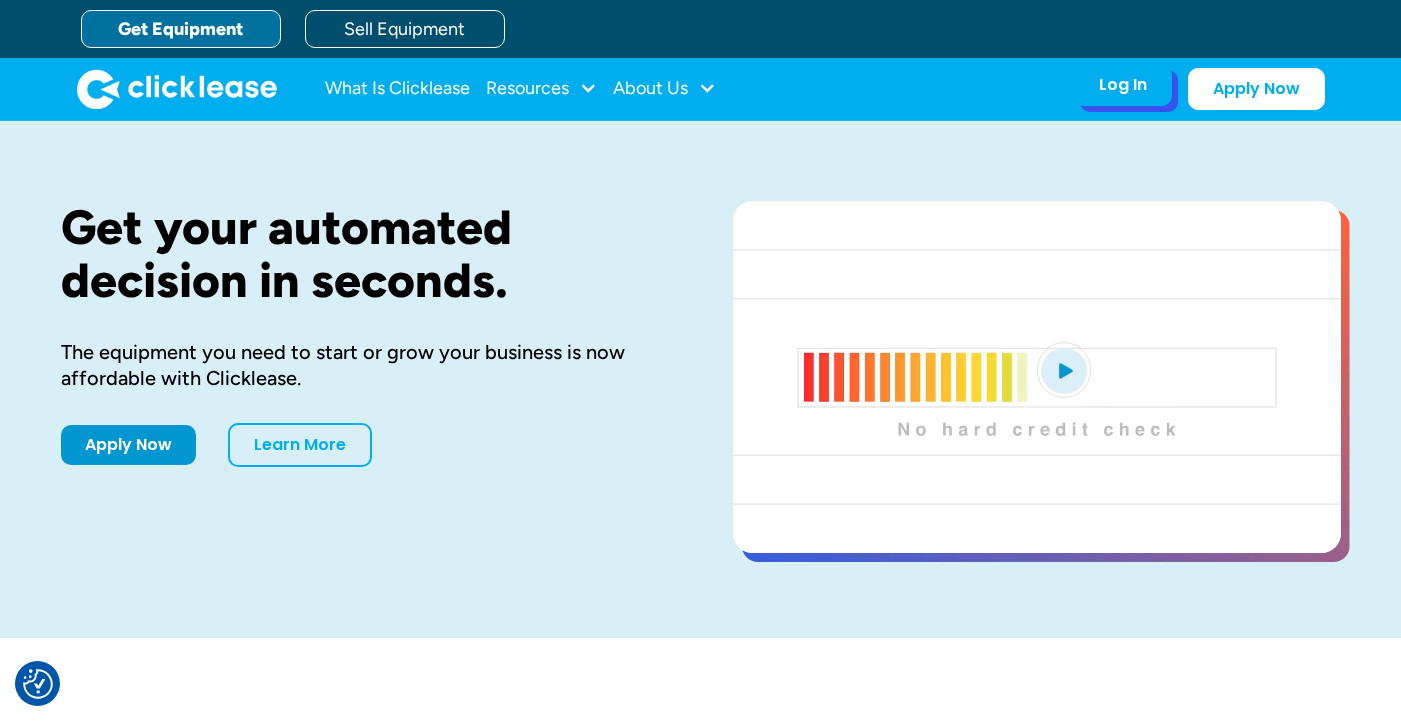 click on "Log In" at bounding box center [1123, 85] 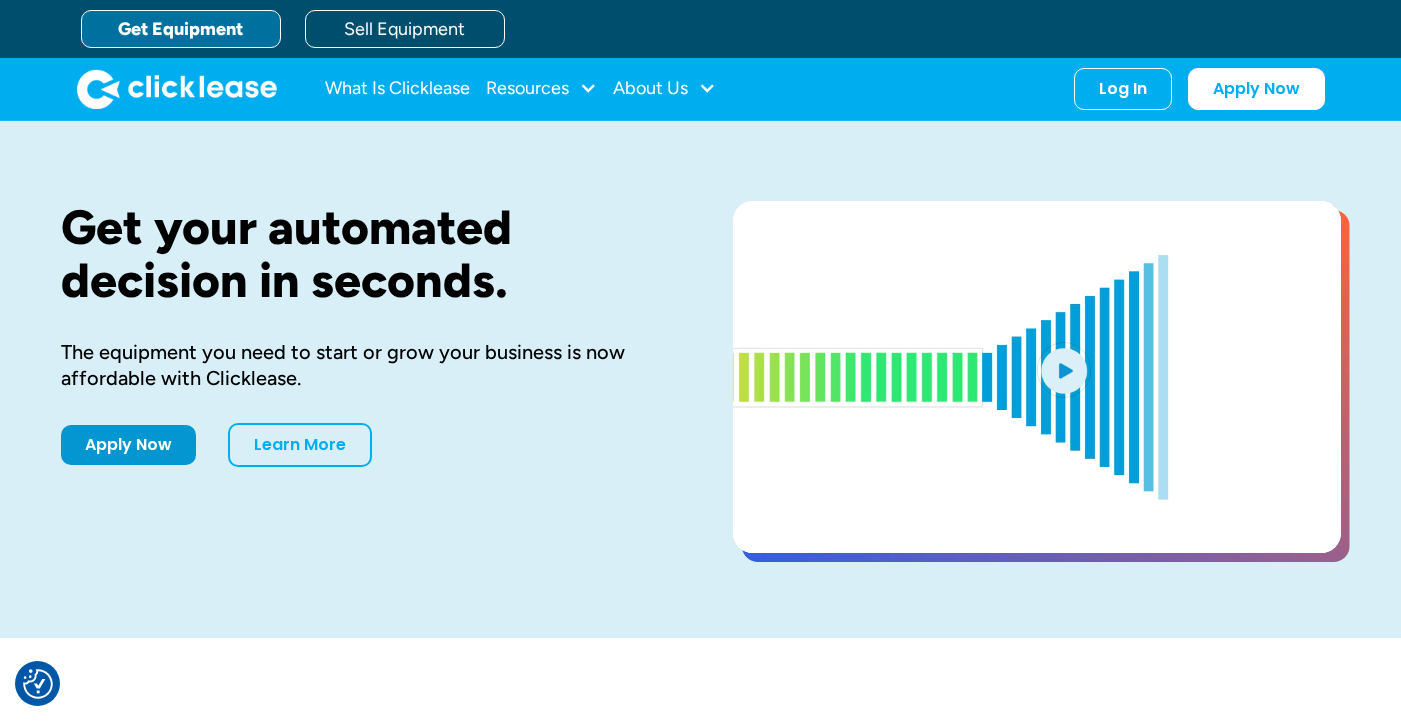 click on "What Is Clicklease Resources Blog Case Studies Videos FAQs About Us About Us Careers Log In Account login I use Clicklease to get my equipment Partner Portal I offer Clicklease to my customers. Apply Now" at bounding box center (701, 89) 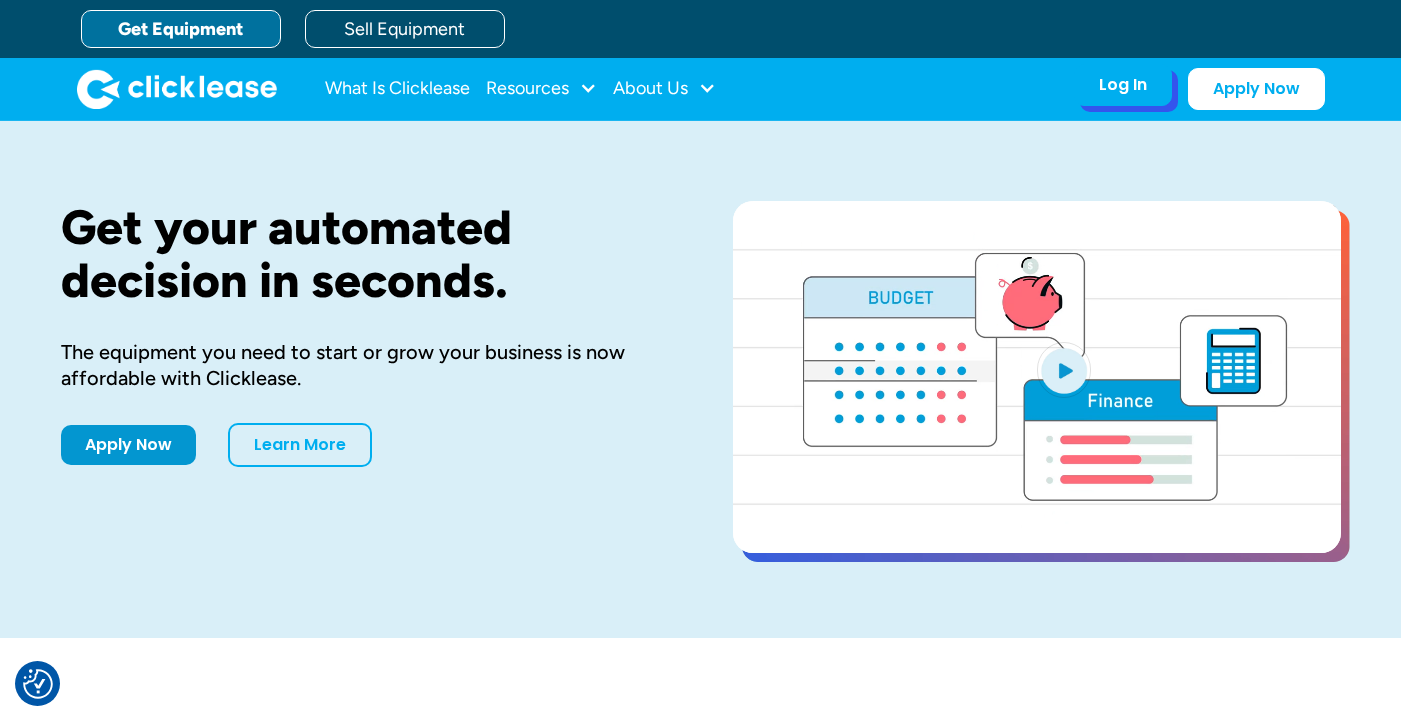 click on "Log In Account login I use Clicklease to get my equipment Partner Portal I offer Clicklease to my customers." at bounding box center [1123, 85] 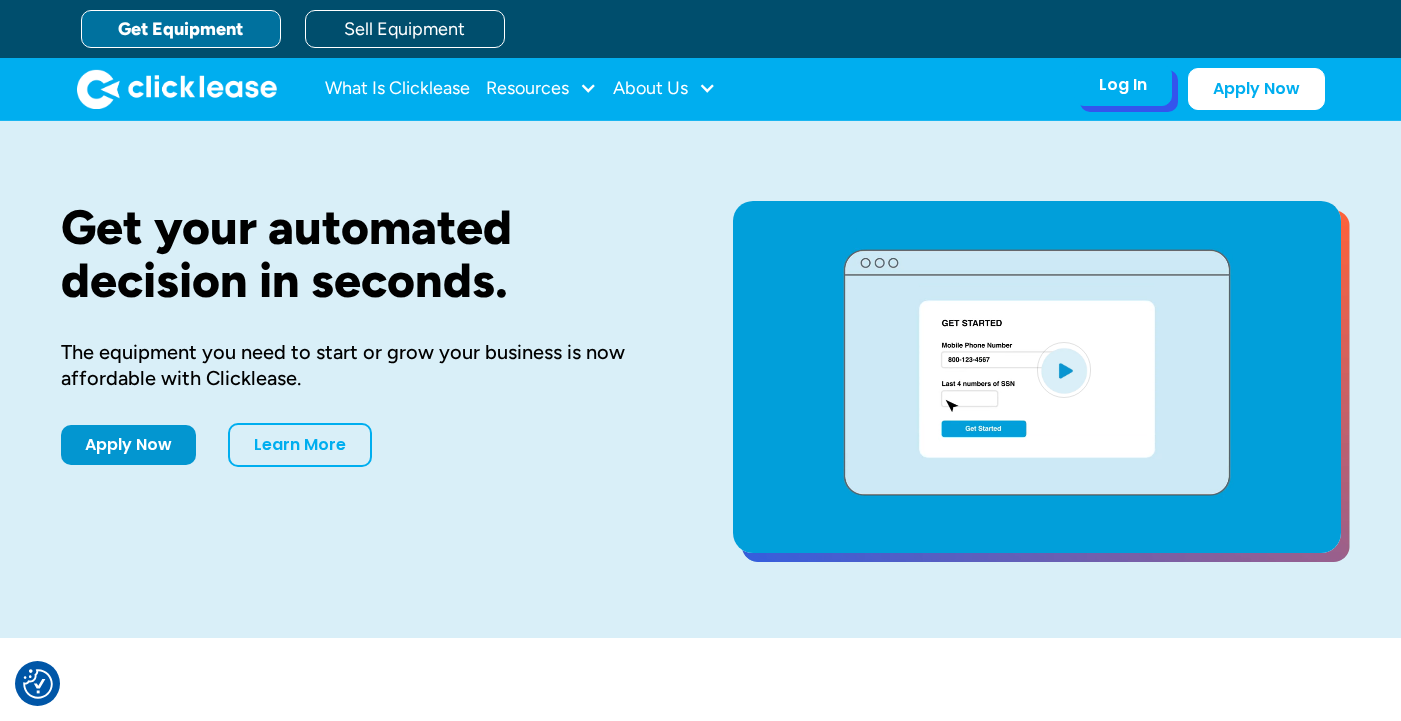 click on "Log In Account login I use Clicklease to get my equipment Partner Portal I offer Clicklease to my customers." at bounding box center (1123, 85) 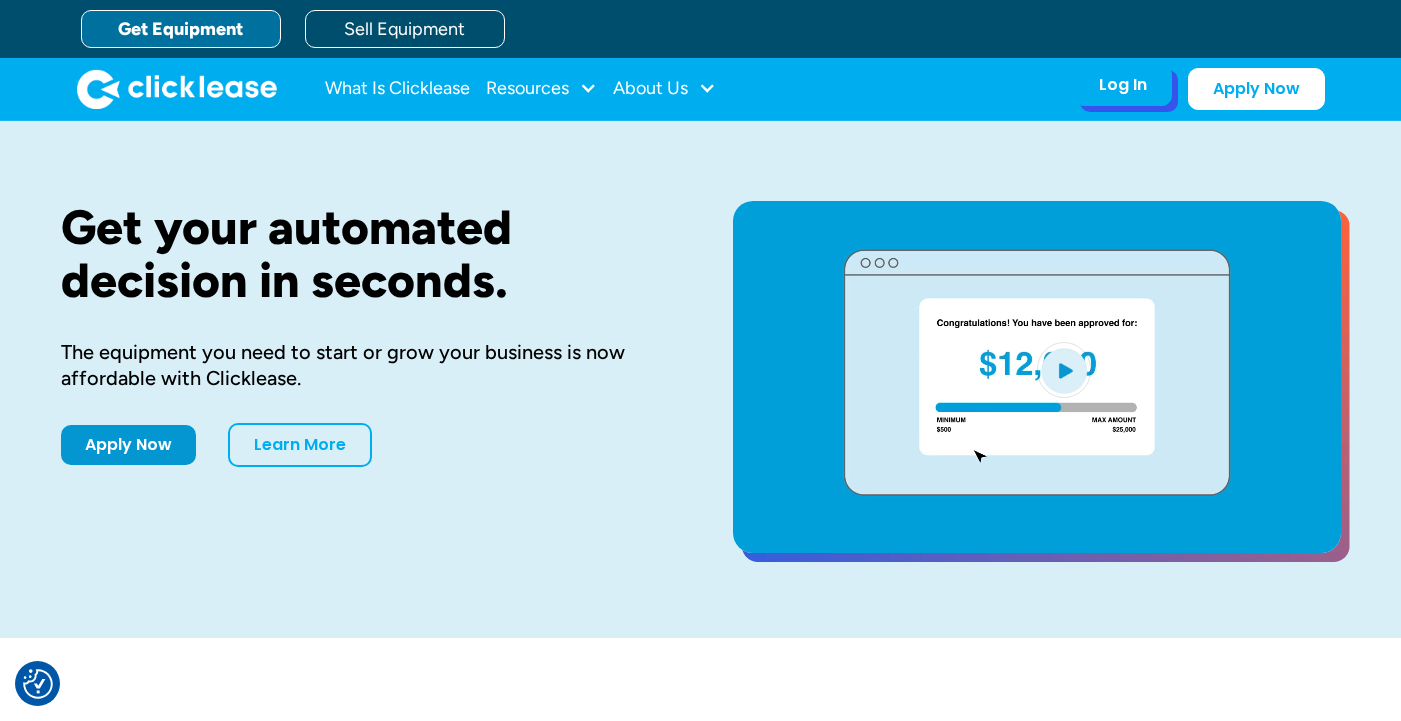 click on "Log In Account login I use Clicklease to get my equipment Partner Portal I offer Clicklease to my customers. Apply Now" at bounding box center (1199, 89) 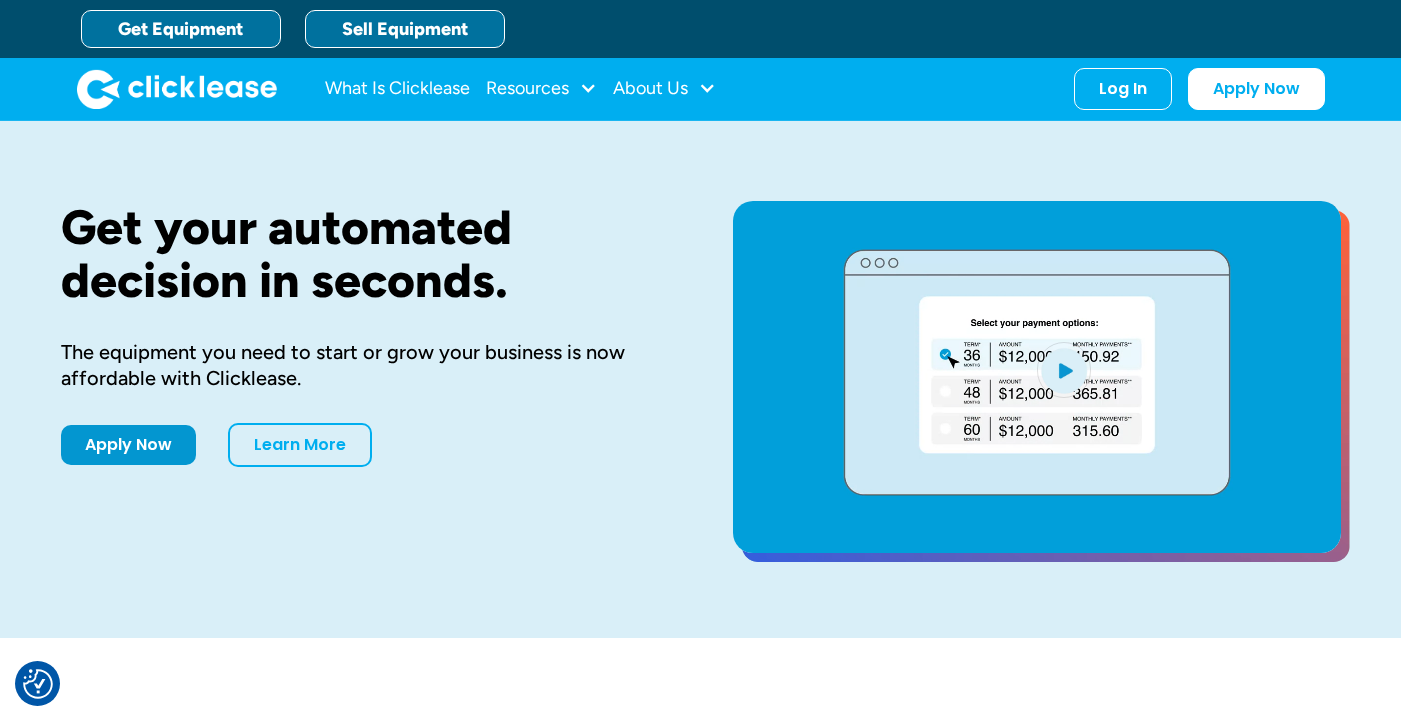 click on "Sell Equipment" at bounding box center (405, 29) 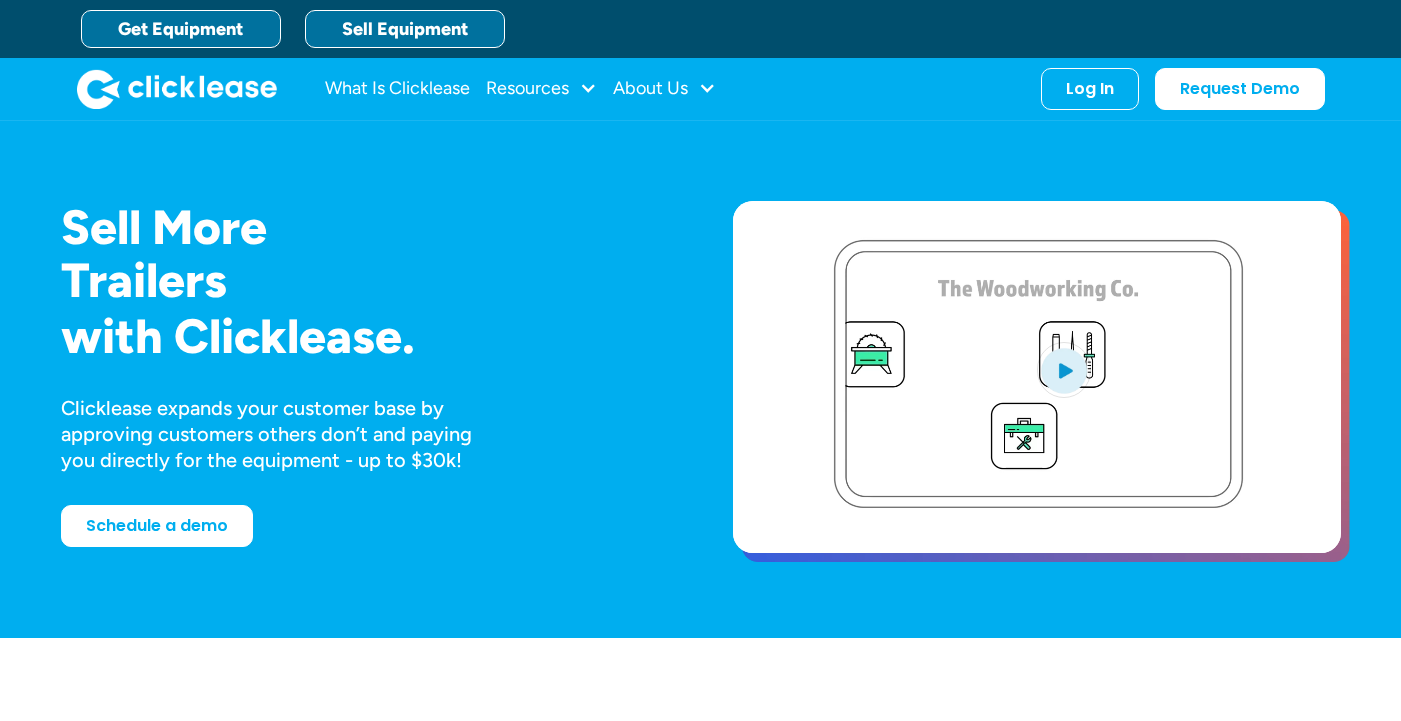 scroll, scrollTop: 0, scrollLeft: 0, axis: both 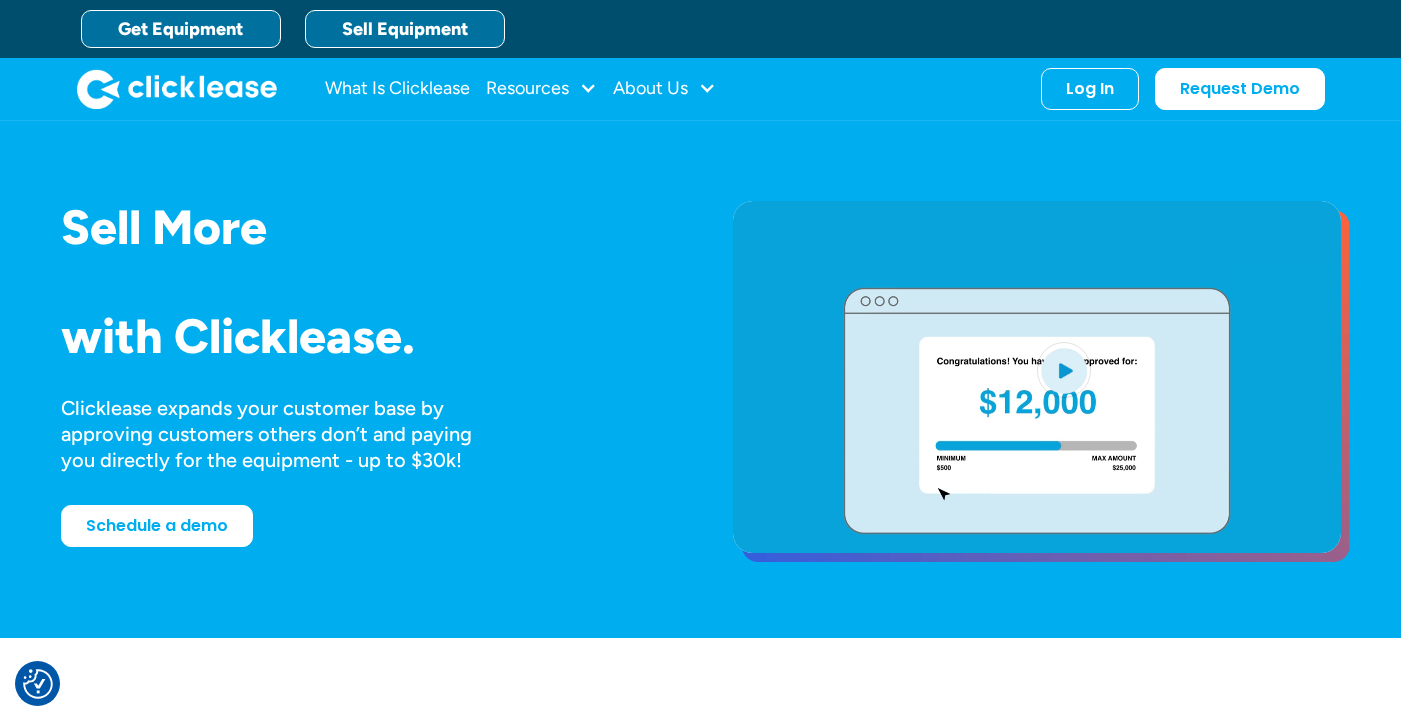 click on "Get Equipment" at bounding box center (181, 29) 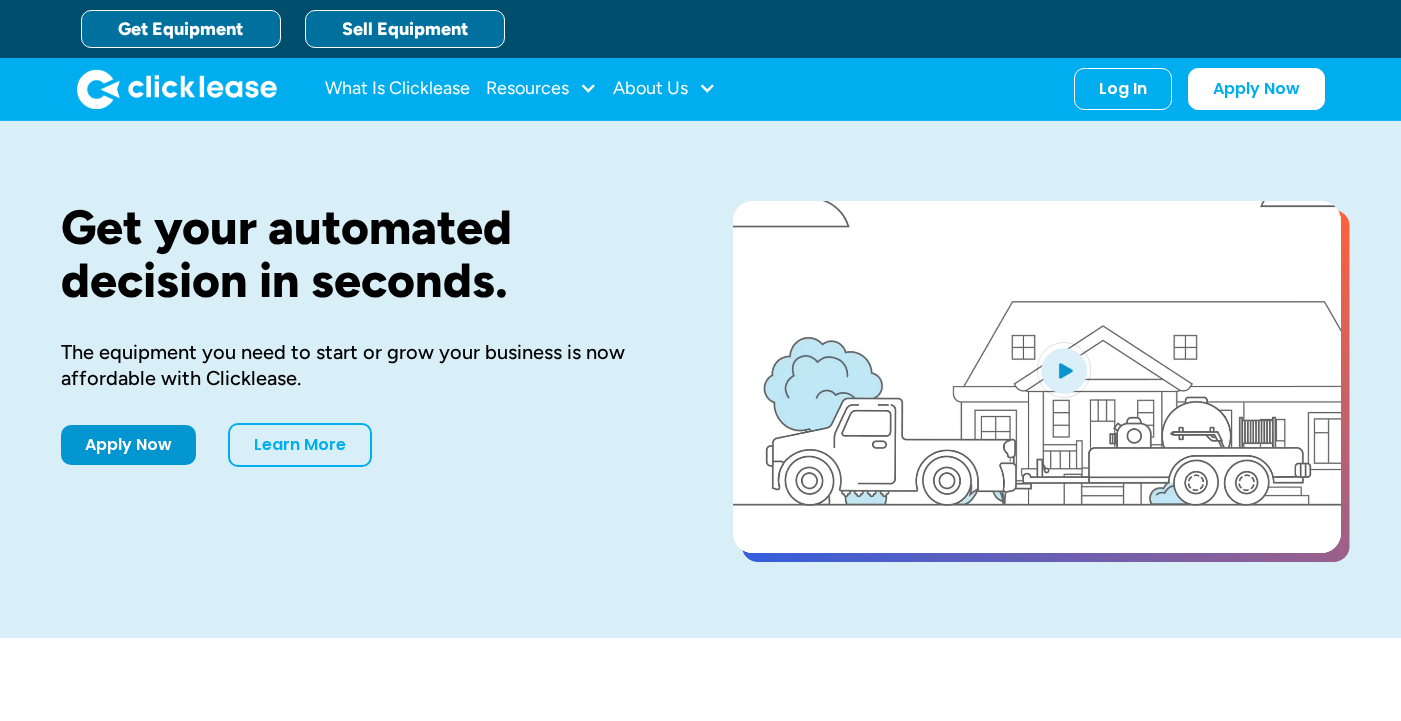 scroll, scrollTop: 0, scrollLeft: 0, axis: both 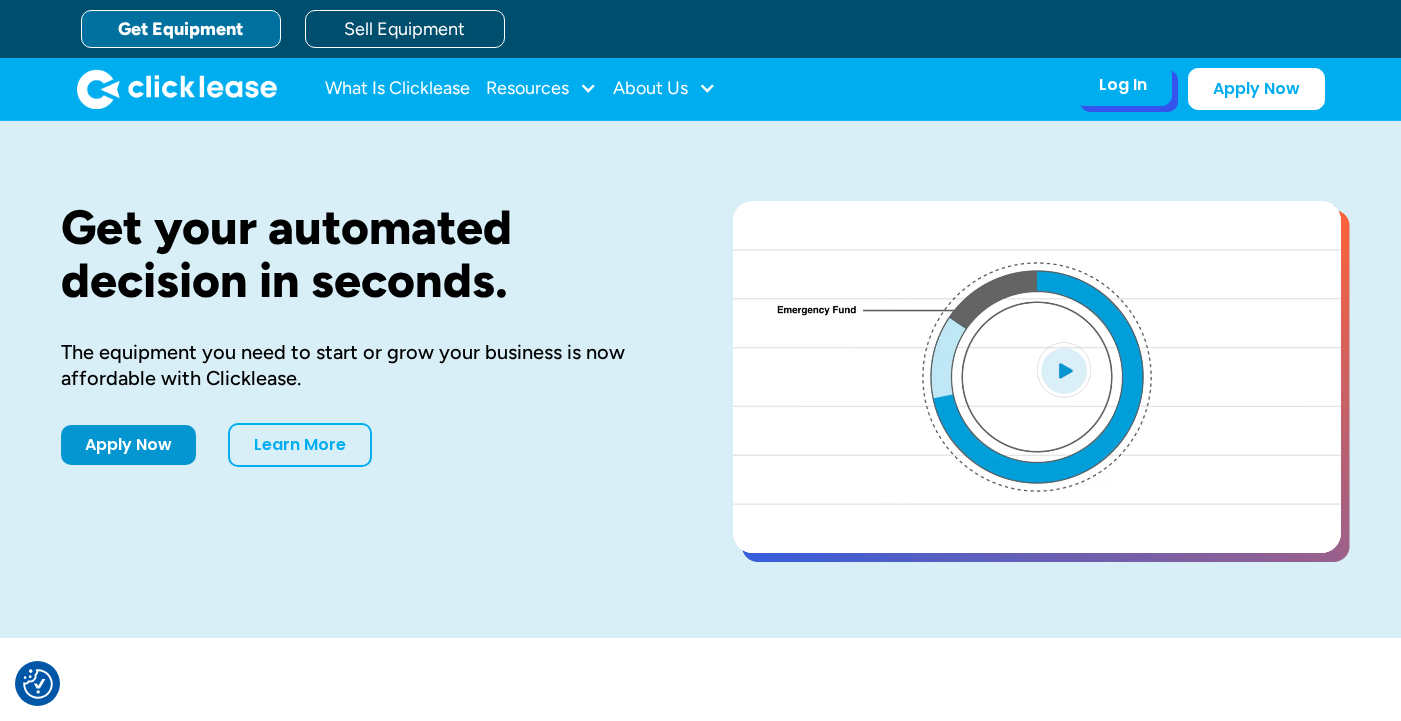 click on "Log In Account login I use Clicklease to get my equipment Partner Portal I offer Clicklease to my customers." at bounding box center (1123, 85) 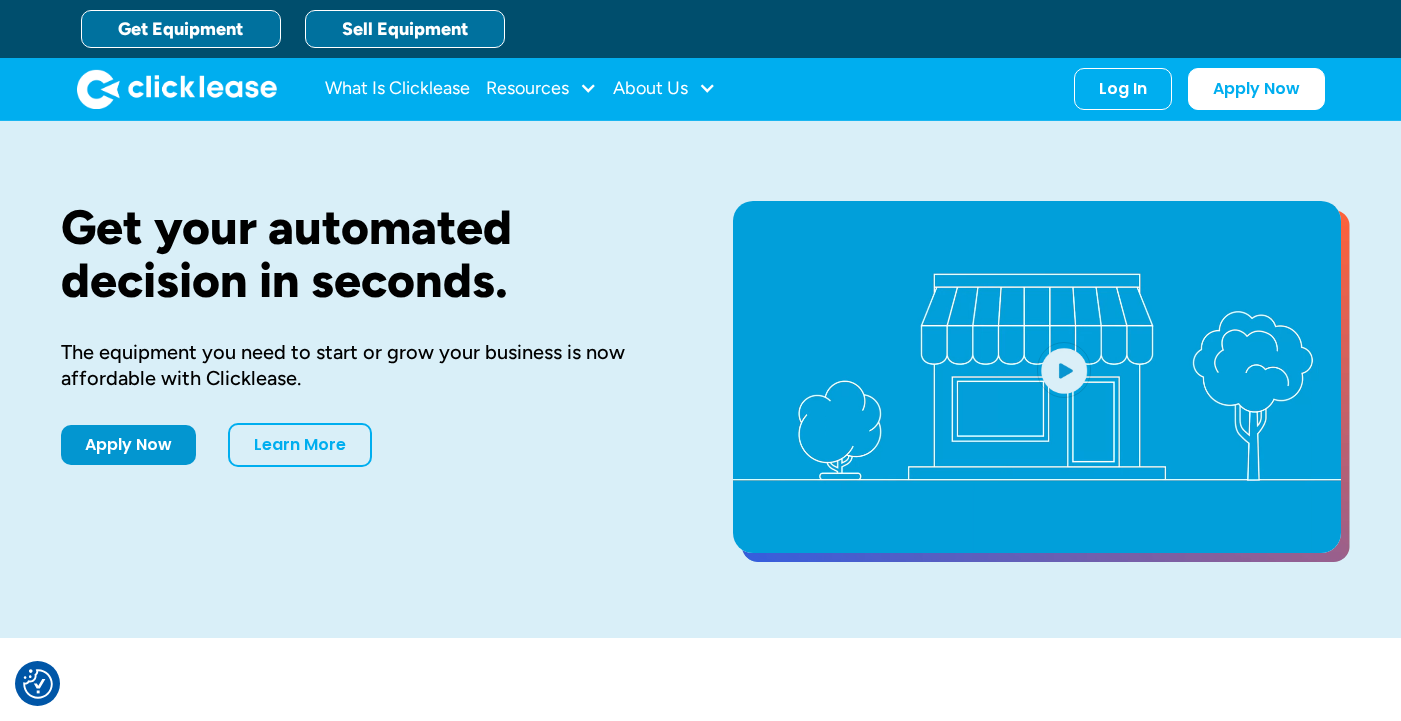 click on "Sell Equipment" at bounding box center [405, 29] 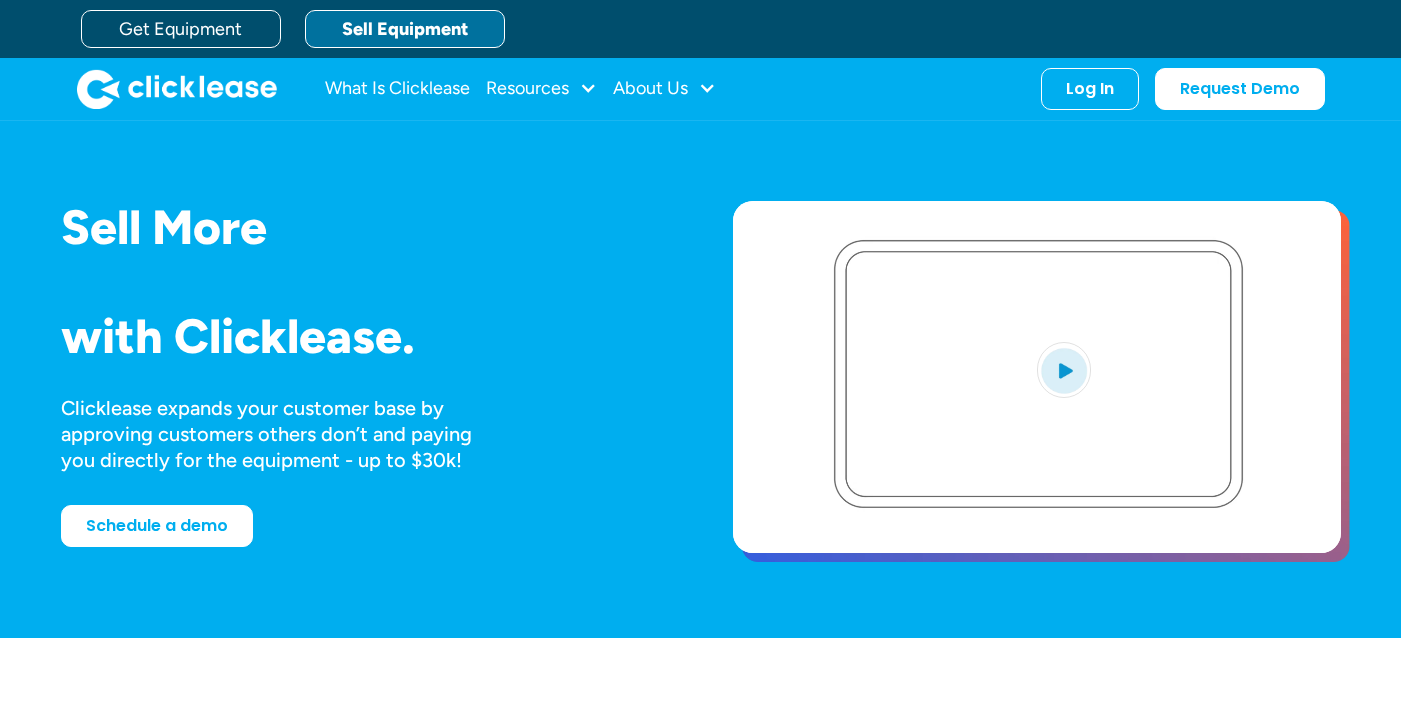 scroll, scrollTop: 0, scrollLeft: 0, axis: both 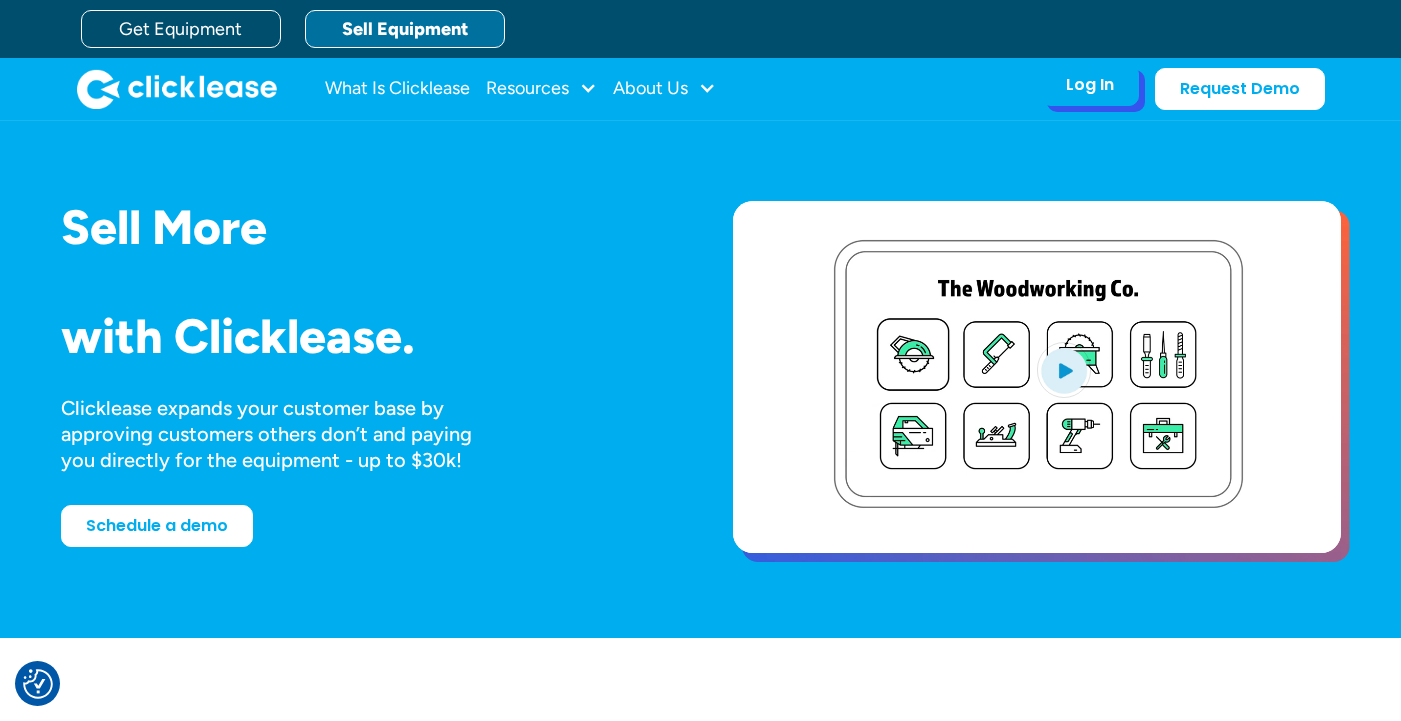 click on "Log In" at bounding box center (1090, 85) 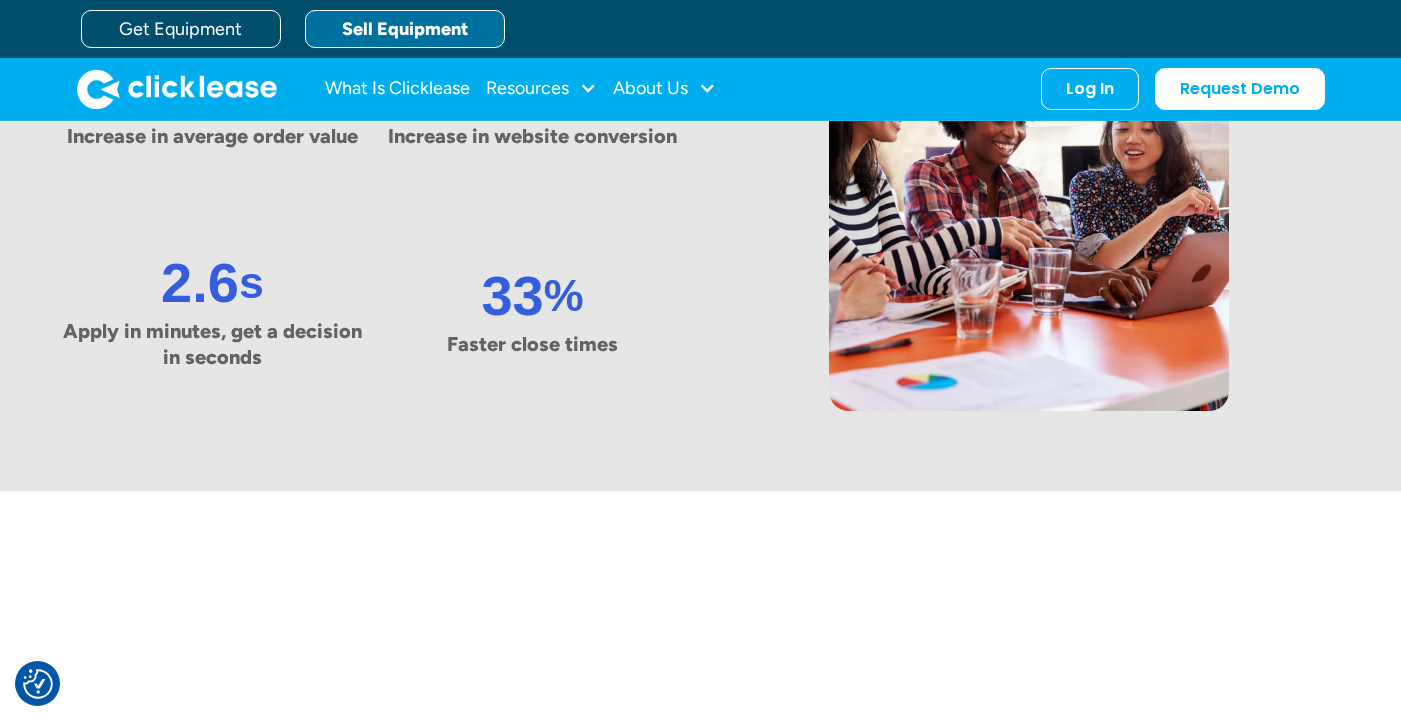 scroll, scrollTop: 946, scrollLeft: 0, axis: vertical 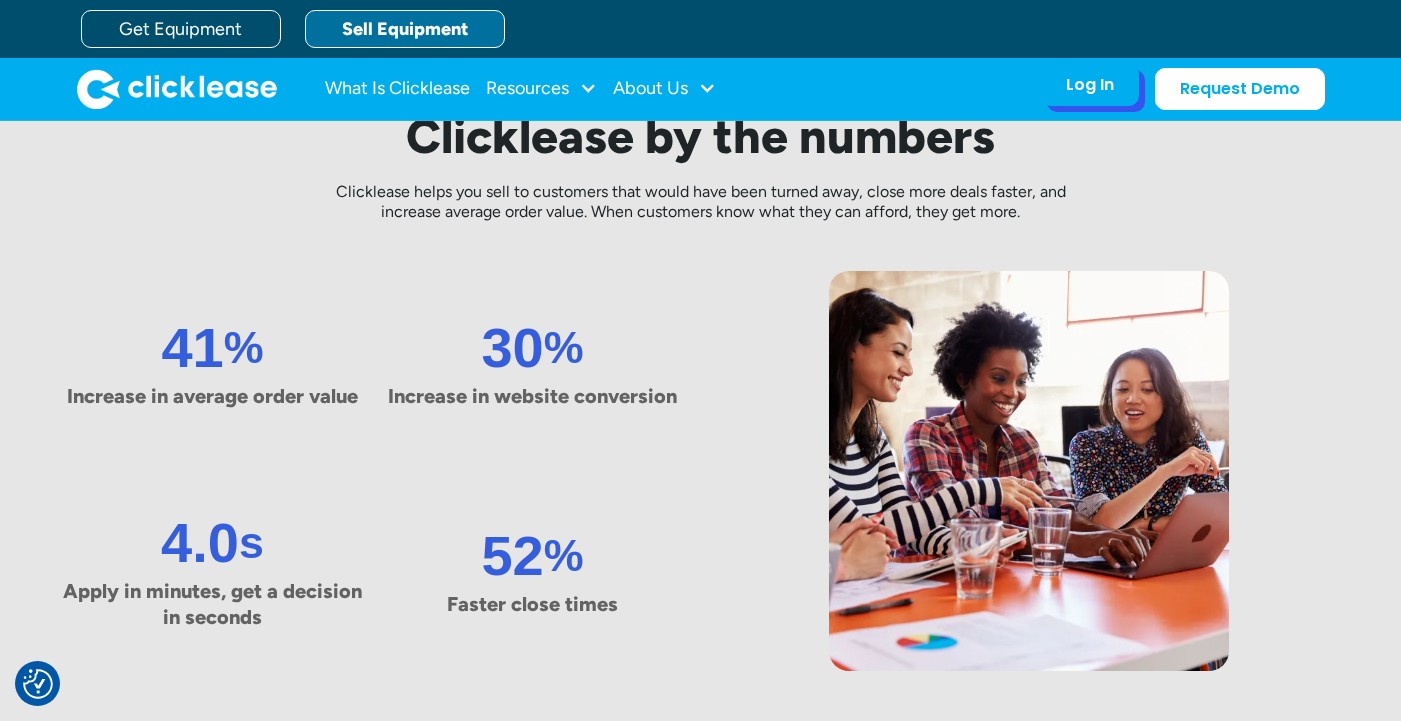 click on "Log In Account login I use Clicklease to get my equipment Partner Portal I offer Clicklease to my customers." at bounding box center (1090, 85) 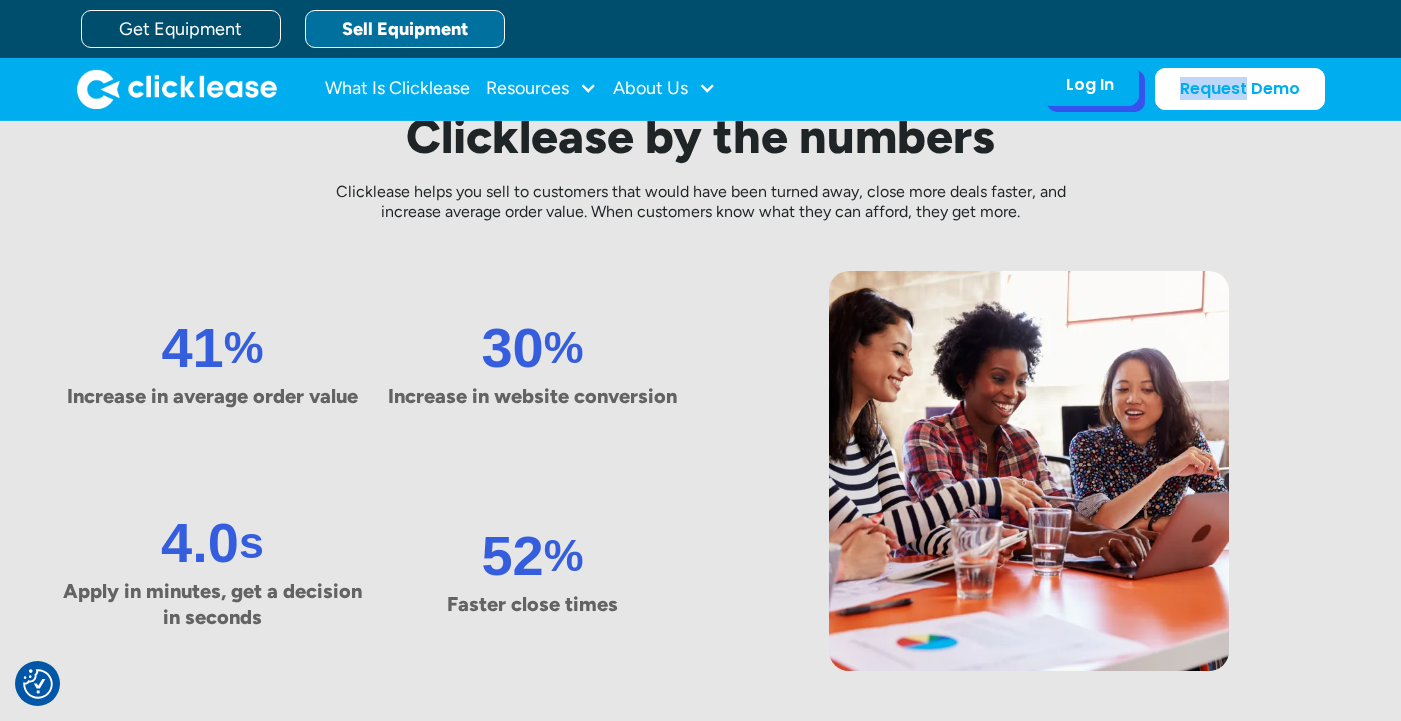 click on "Log In Account login I use Clicklease to get my equipment Partner Portal I offer Clicklease to my customers." at bounding box center (1090, 85) 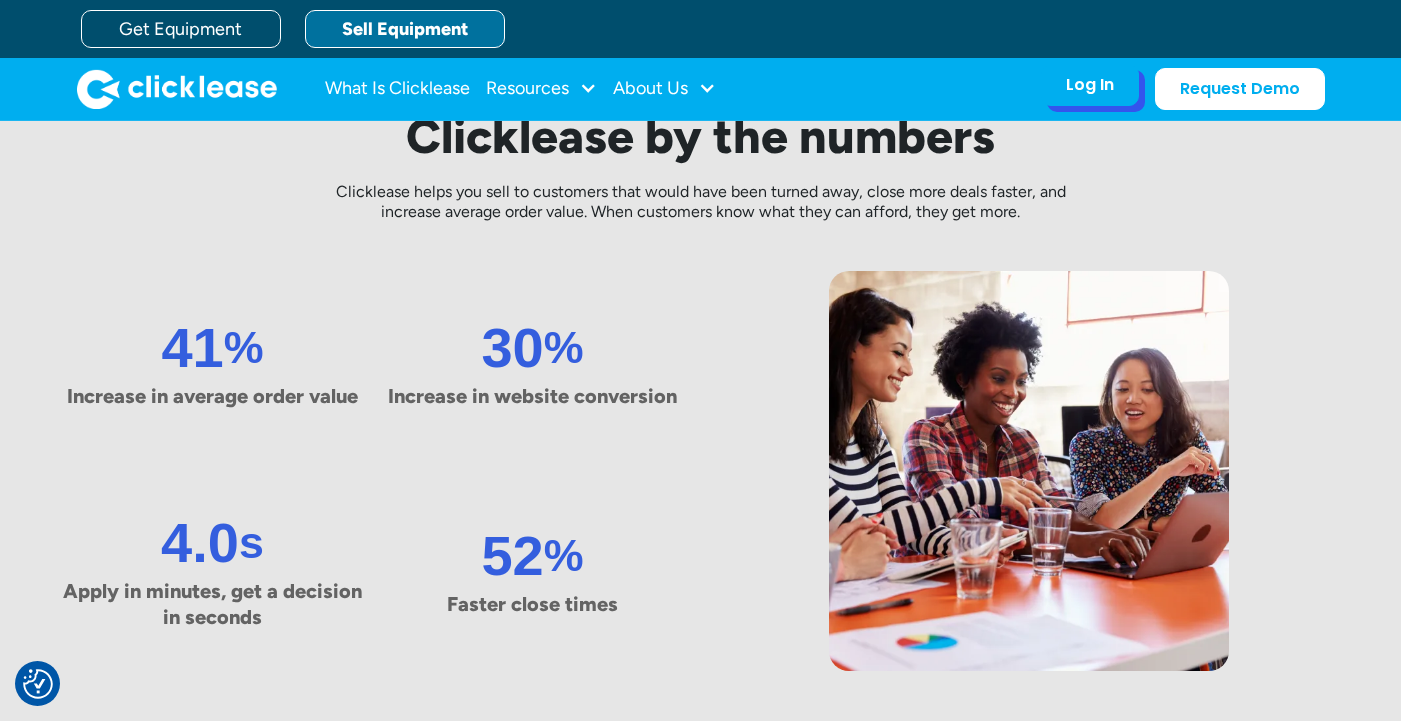 click on "Log In Account login I use Clicklease to get my equipment Partner Portal I offer Clicklease to my customers." at bounding box center [1090, 85] 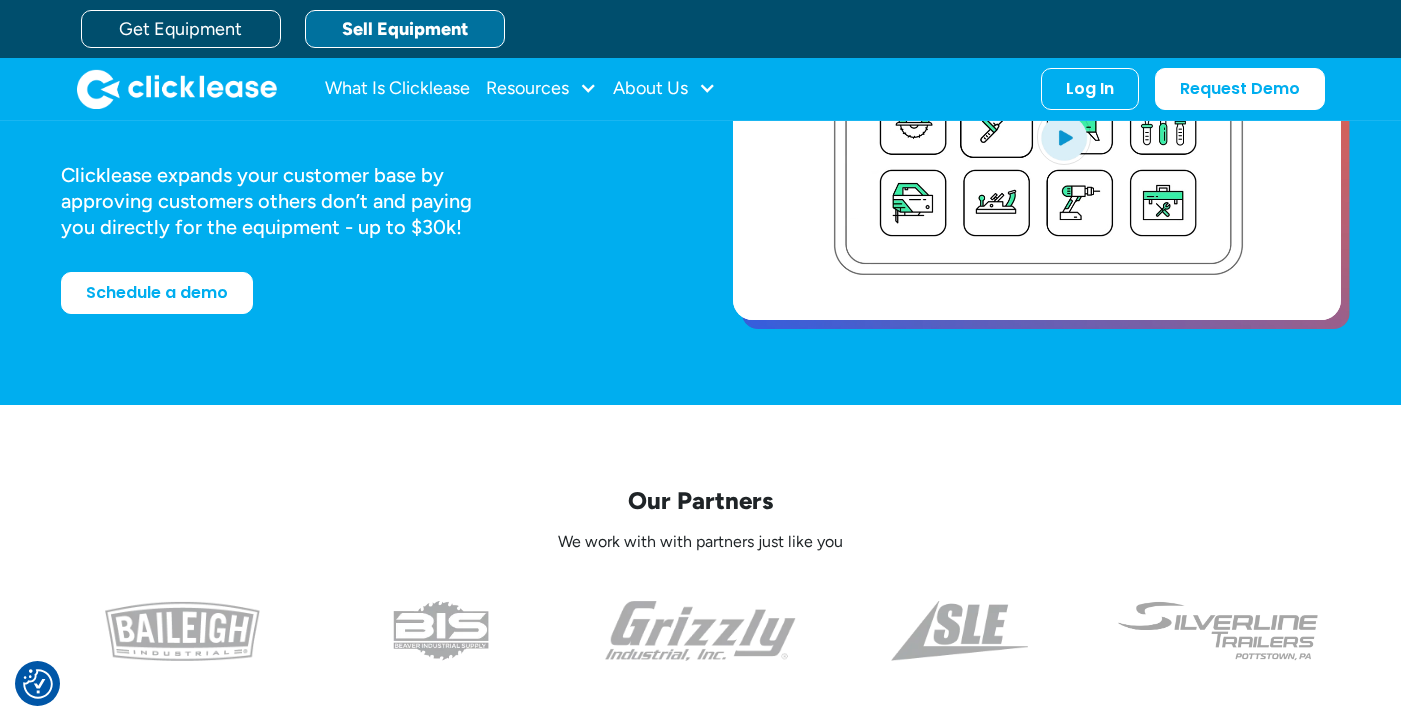 scroll, scrollTop: 0, scrollLeft: 0, axis: both 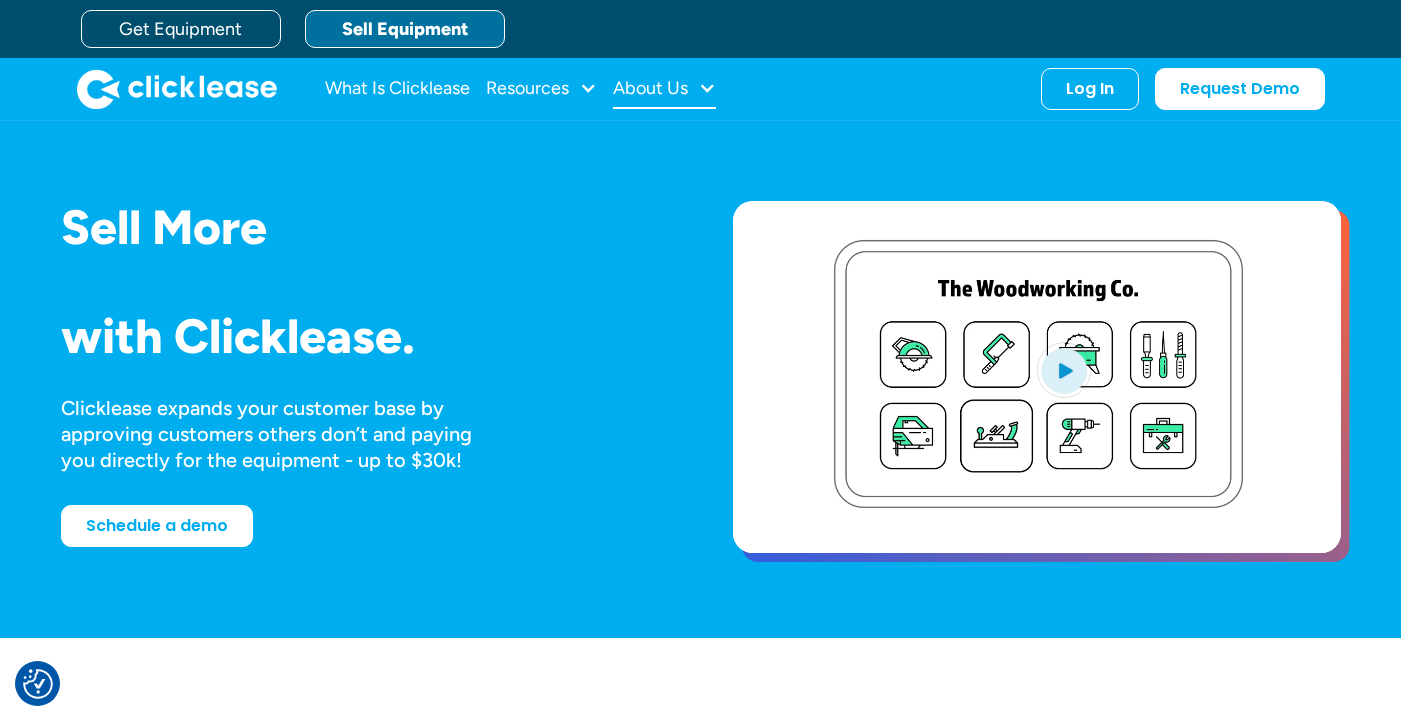 click on "About Us" at bounding box center [650, 88] 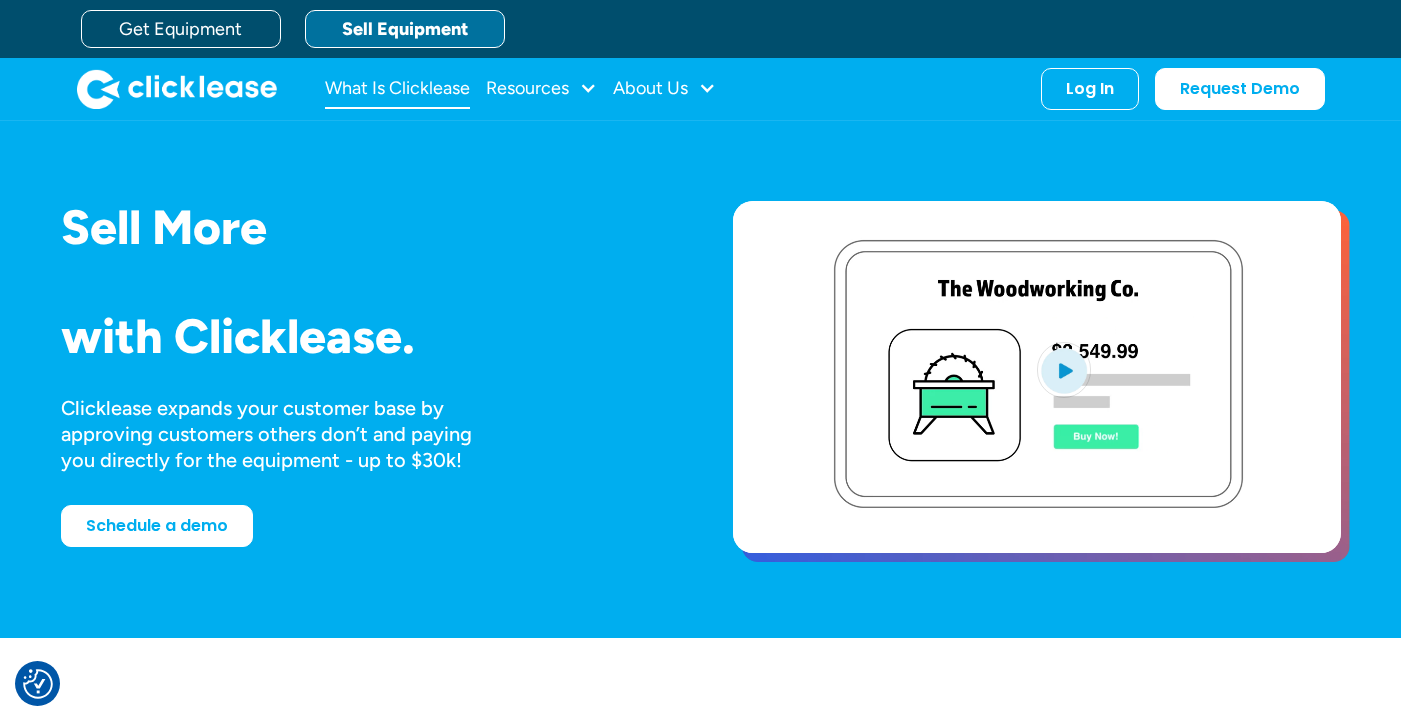 click on "What Is Clicklease" at bounding box center [397, 89] 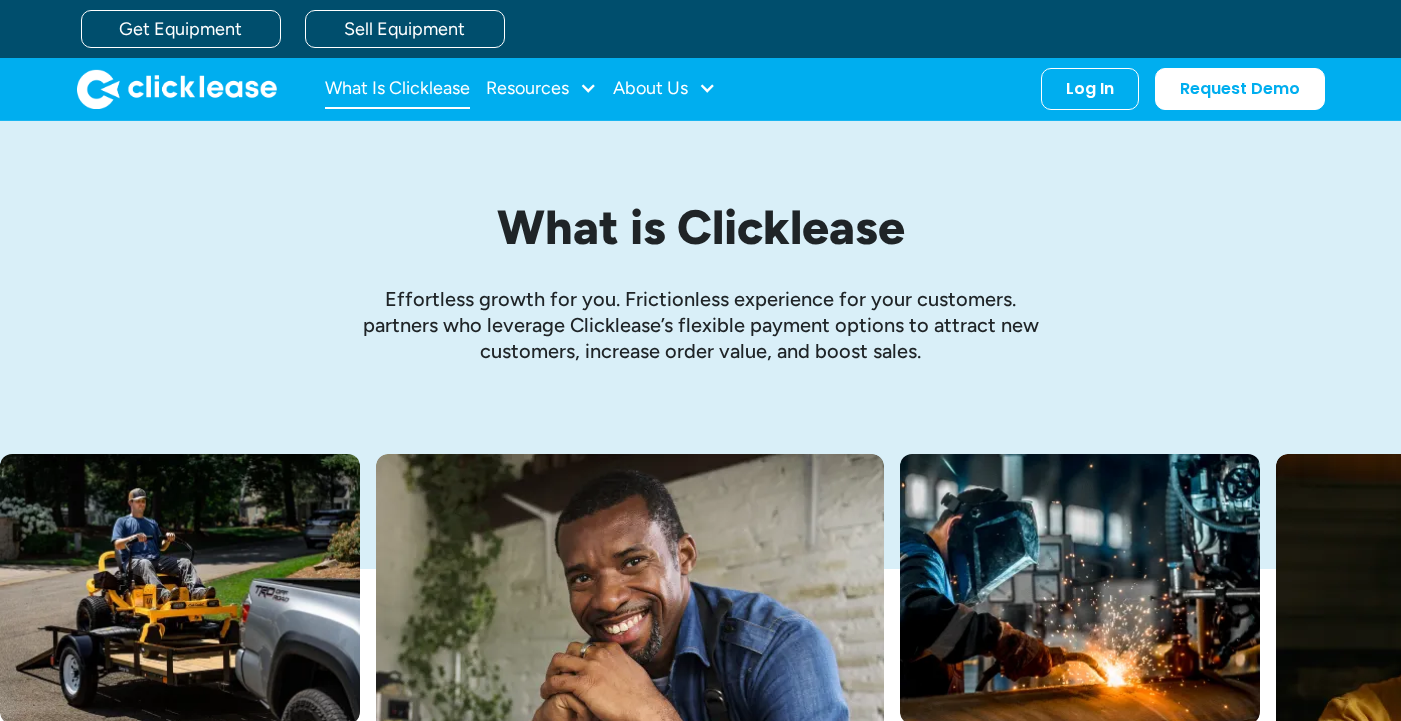 scroll, scrollTop: 0, scrollLeft: 0, axis: both 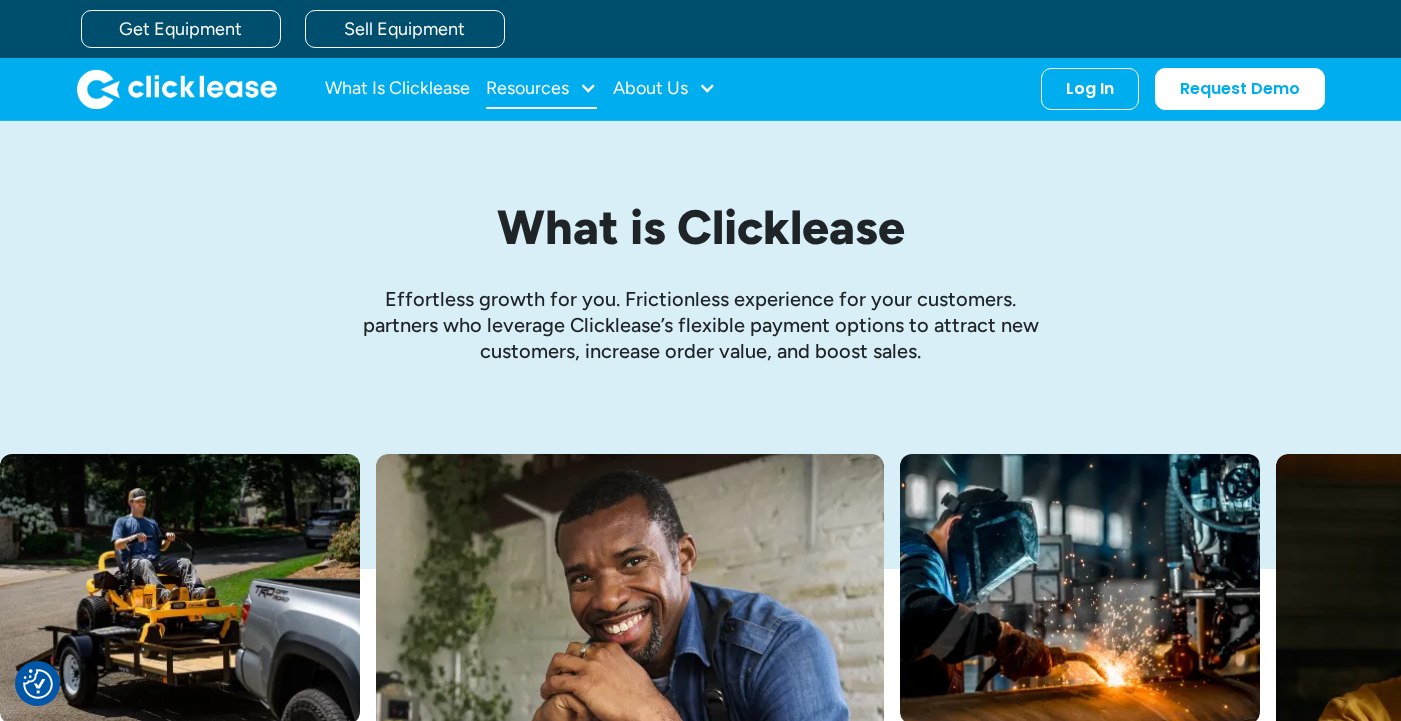 click on "Resources" at bounding box center (527, 88) 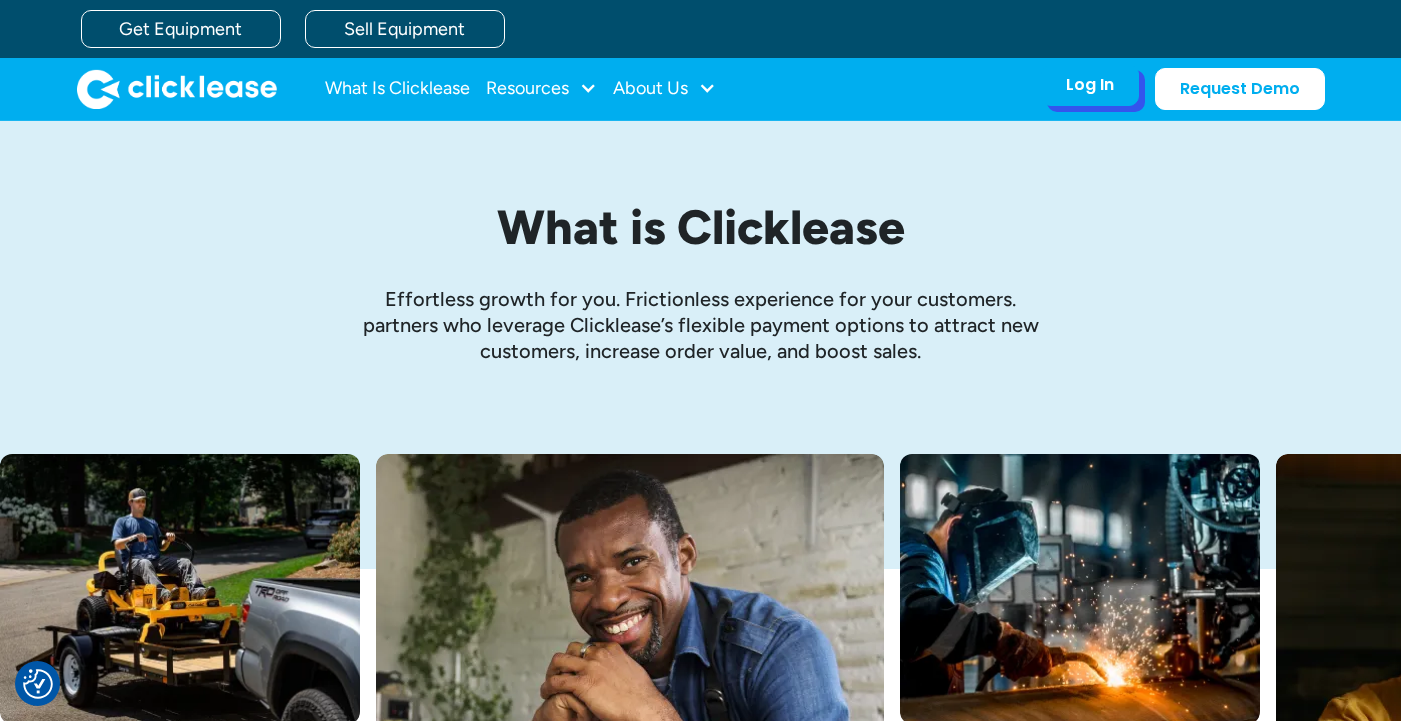 click on "Log In Account login I use Clicklease to get my equipment Partner Portal I offer Clicklease to my customers." at bounding box center [1090, 85] 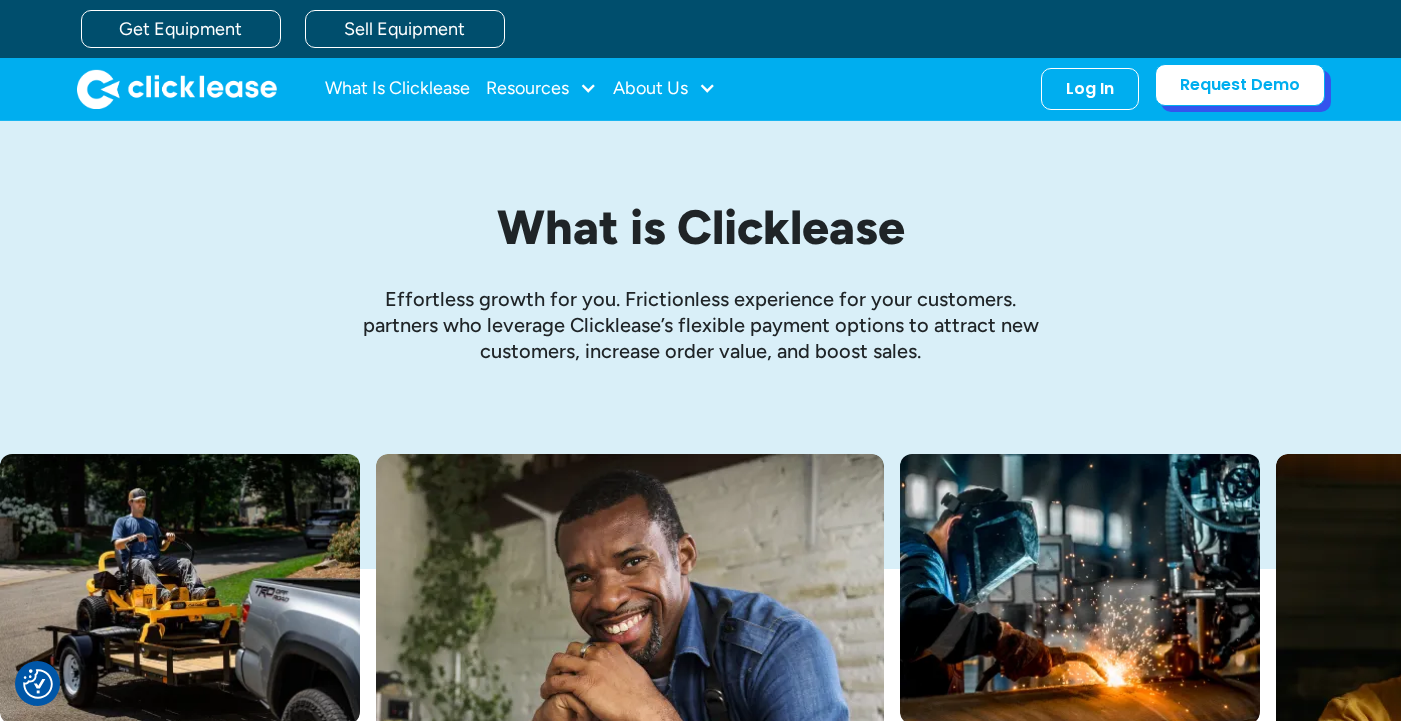 click on "Request Demo" at bounding box center [1240, 85] 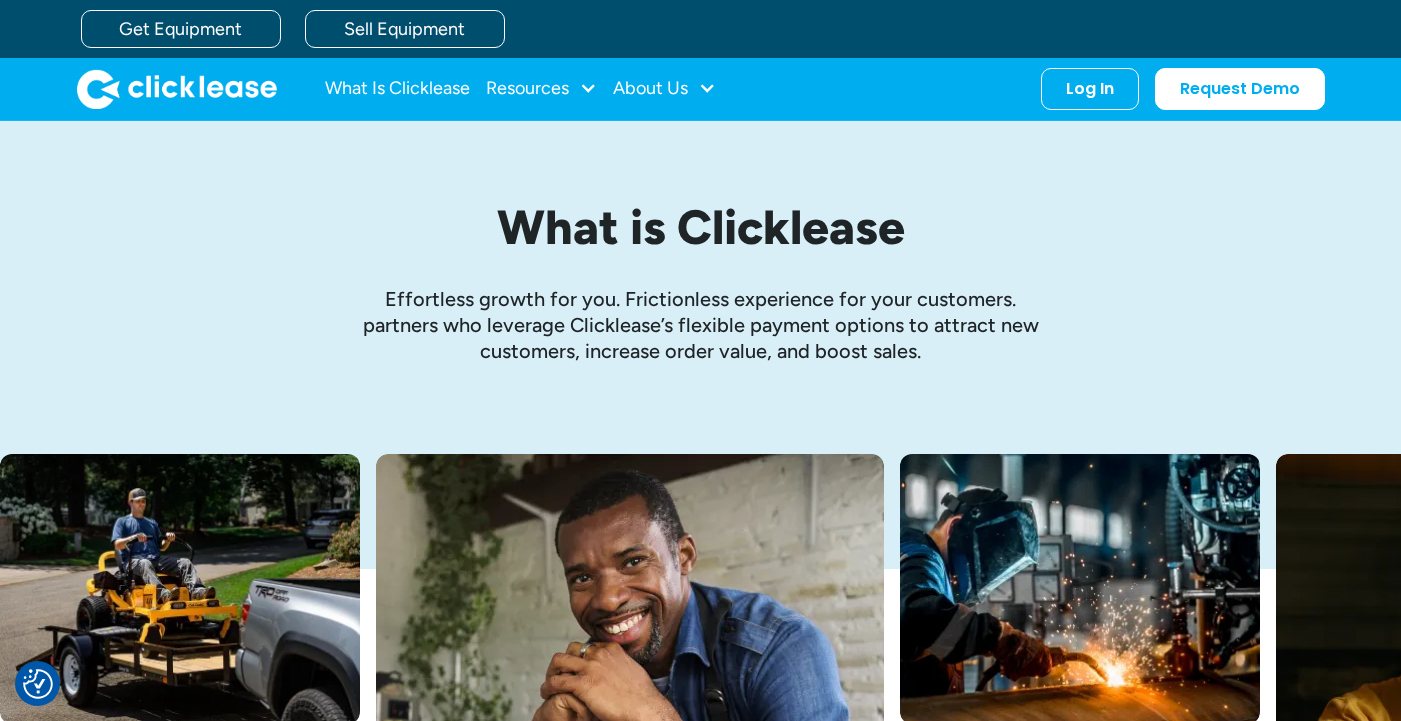 scroll, scrollTop: 0, scrollLeft: 0, axis: both 